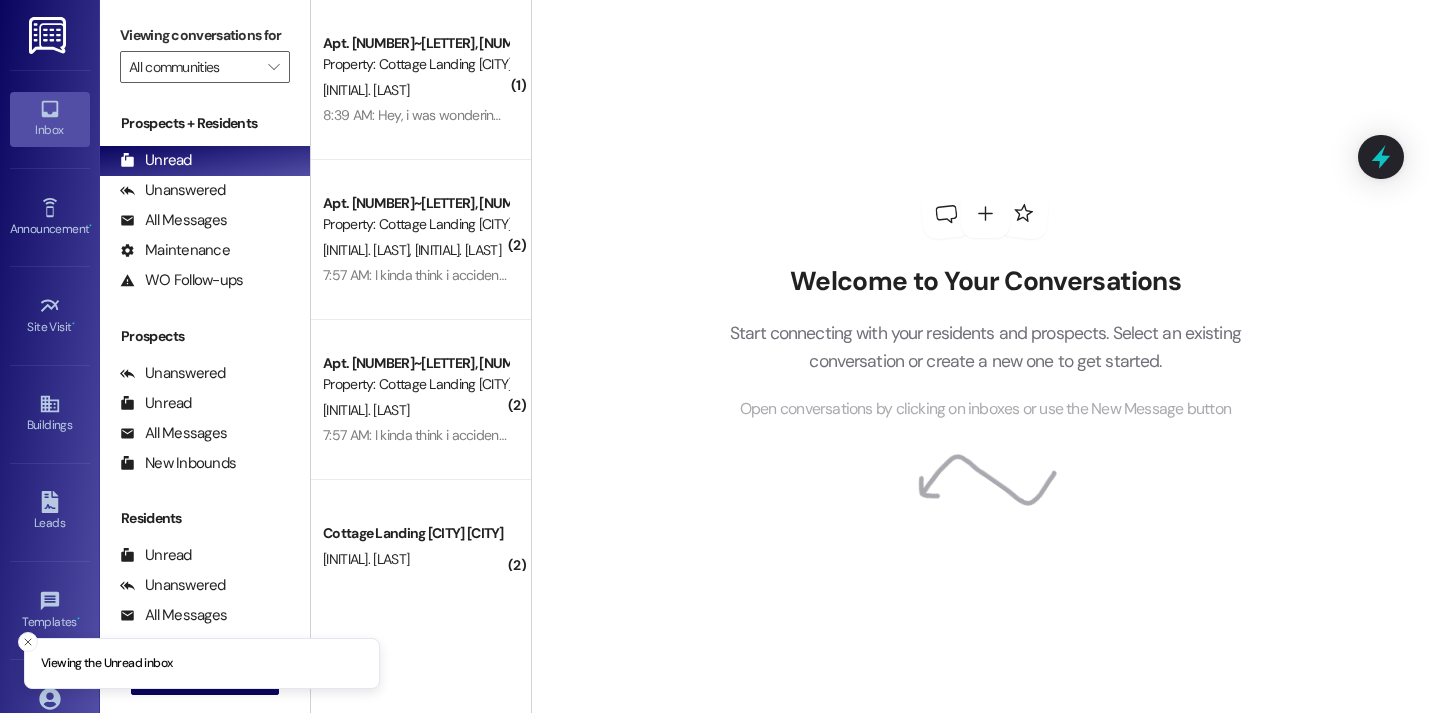 scroll, scrollTop: 0, scrollLeft: 0, axis: both 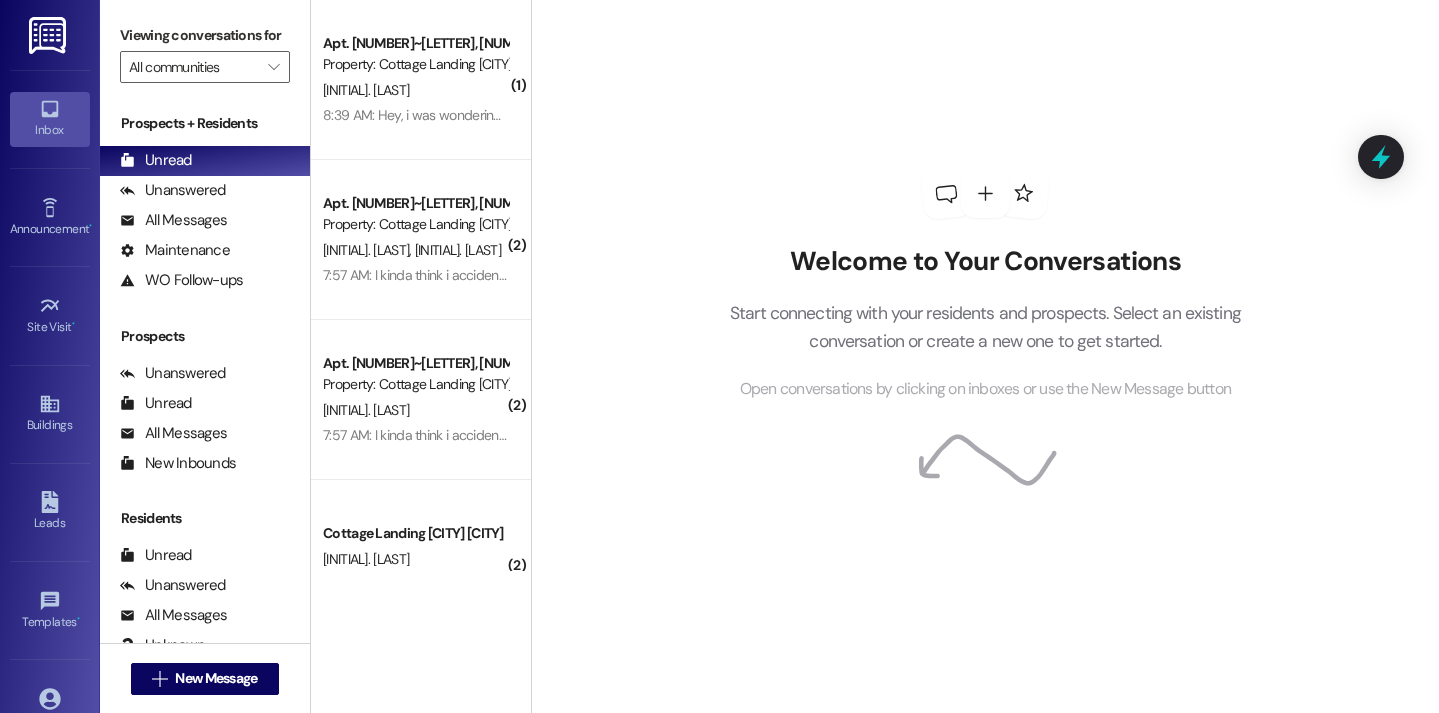 click on "Welcome to Your Conversations Start connecting with your residents and prospects. Select an existing conversation or create a new one to get started. Open conversations by clicking on inboxes or use the New Message button" at bounding box center [985, 356] 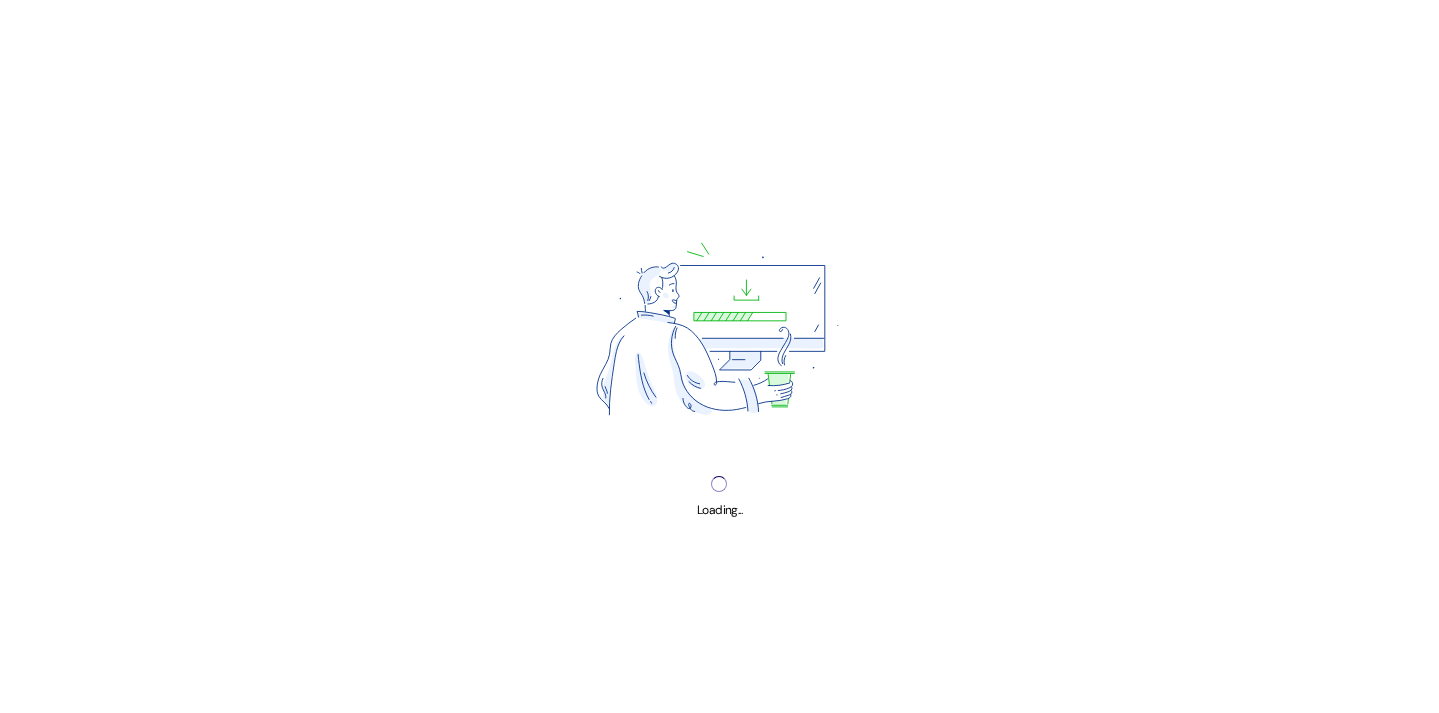 scroll, scrollTop: 0, scrollLeft: 0, axis: both 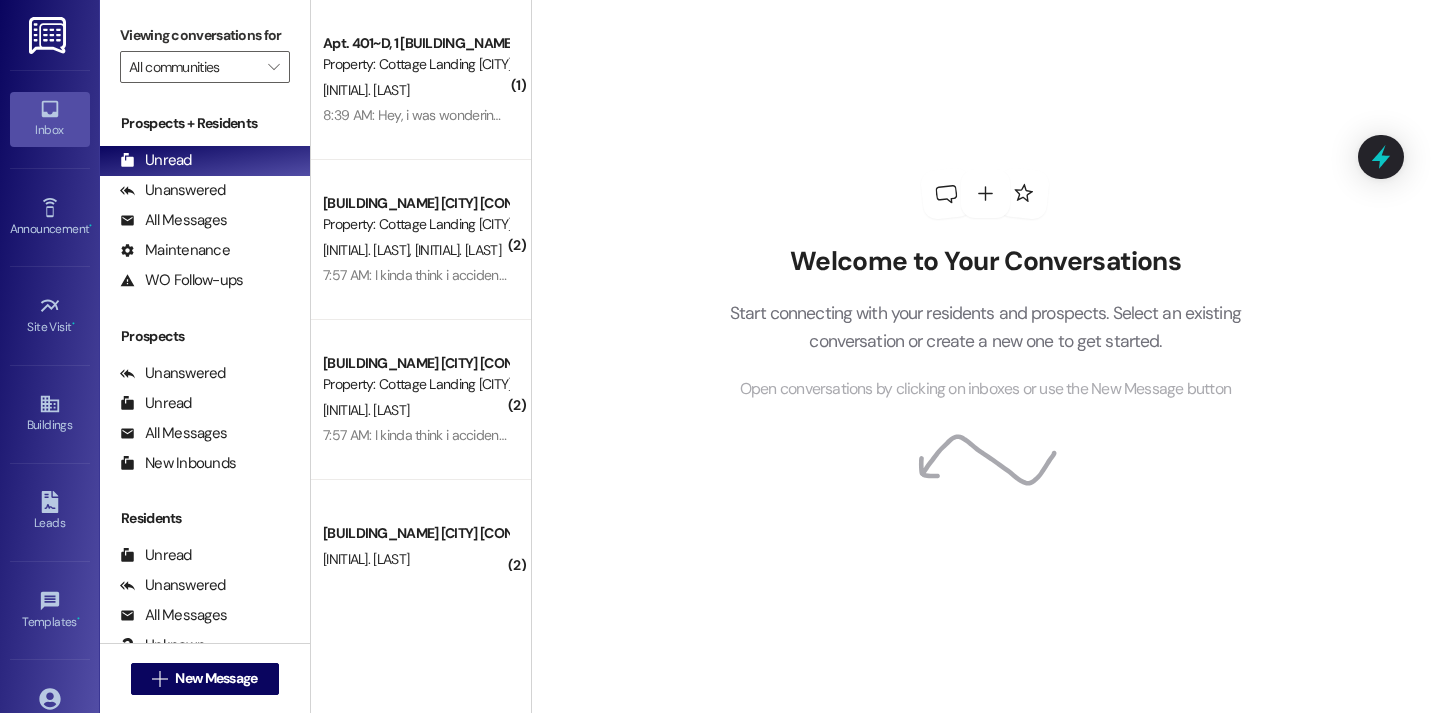 click on "Welcome to Your Conversations Start connecting with your residents and prospects. Select an existing conversation or create a new one to get started. Open conversations by clicking on inboxes or use the New Message button" at bounding box center (985, 356) 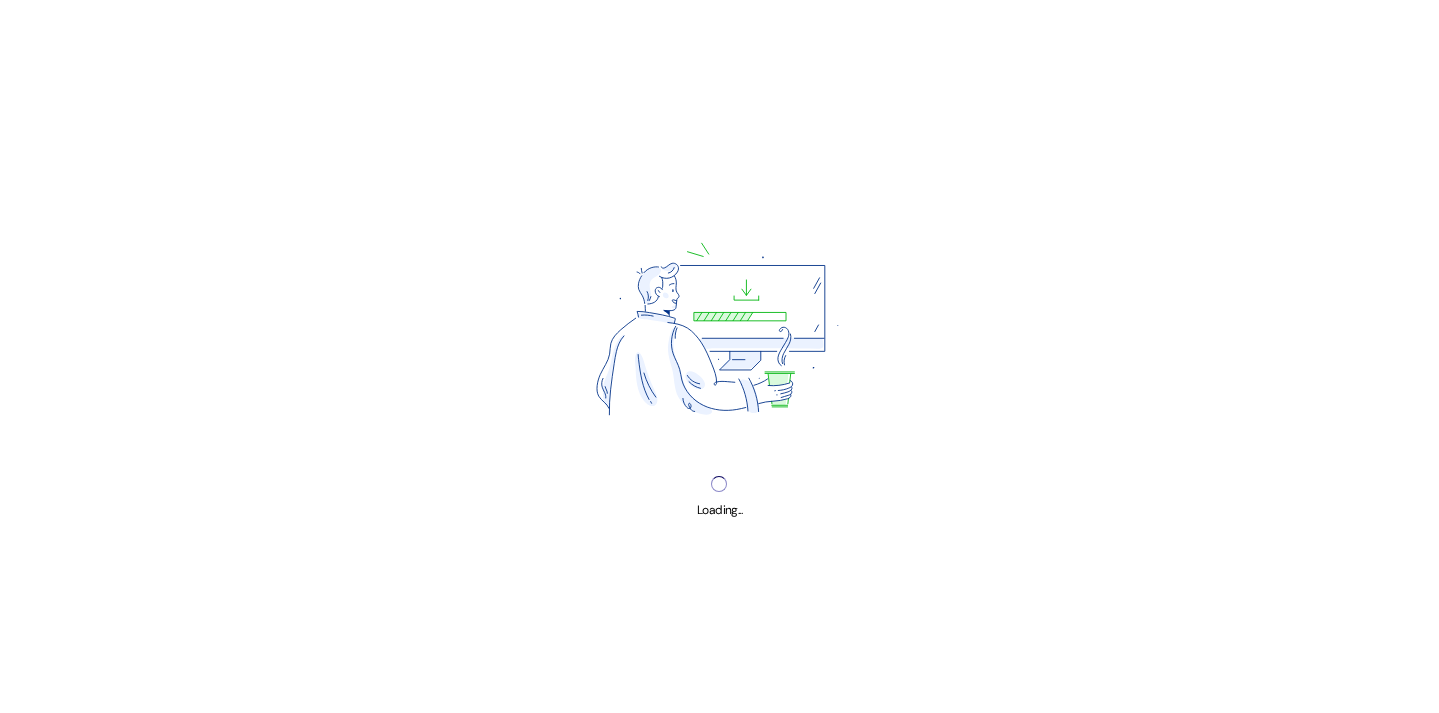 scroll, scrollTop: 0, scrollLeft: 0, axis: both 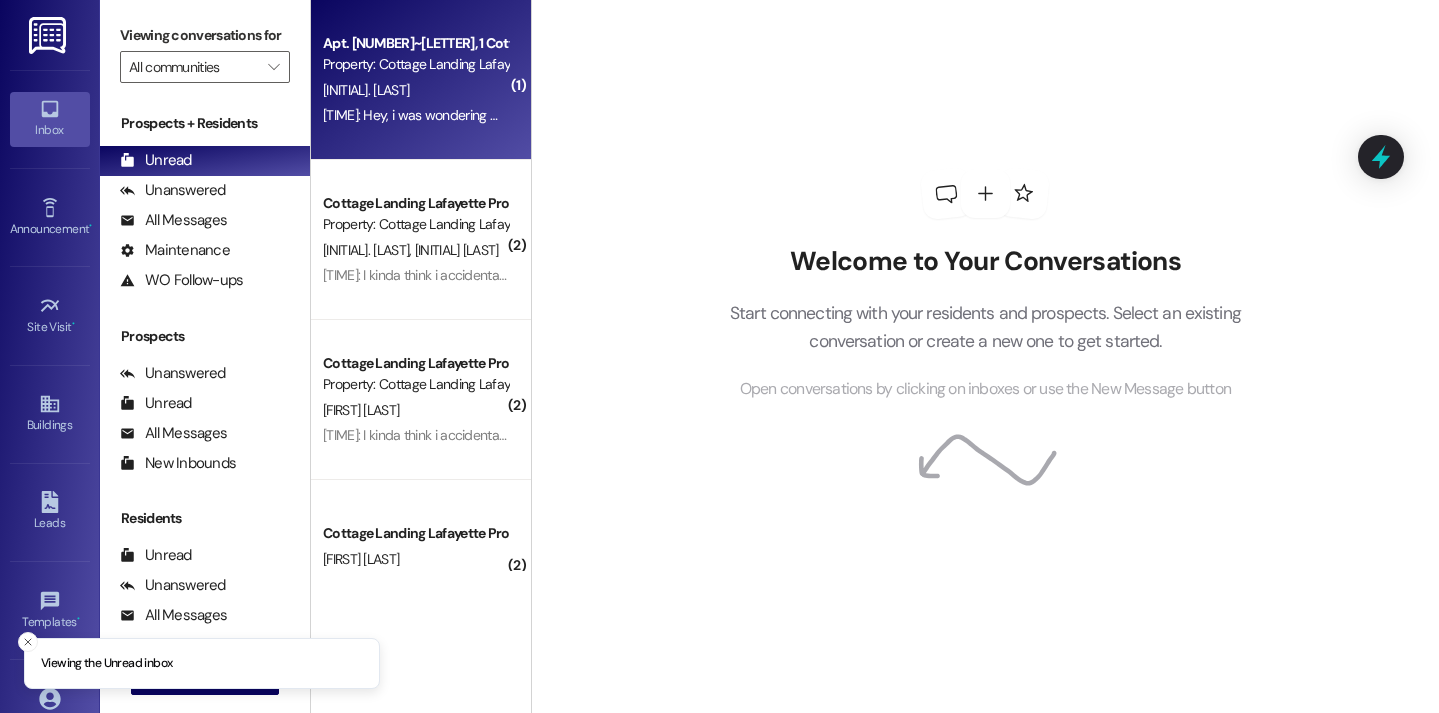 click on "Apt. [NUMBER]~D, 1 Cottage Landing Properties LLC Property: Cottage Landing [NAME] [NAME] [TIME]: Hey, i was wondering why it says im being charged pet rent on my account? [TIME]: Hey, i was wondering why it says im being charged pet rent on my account?" at bounding box center (421, 80) 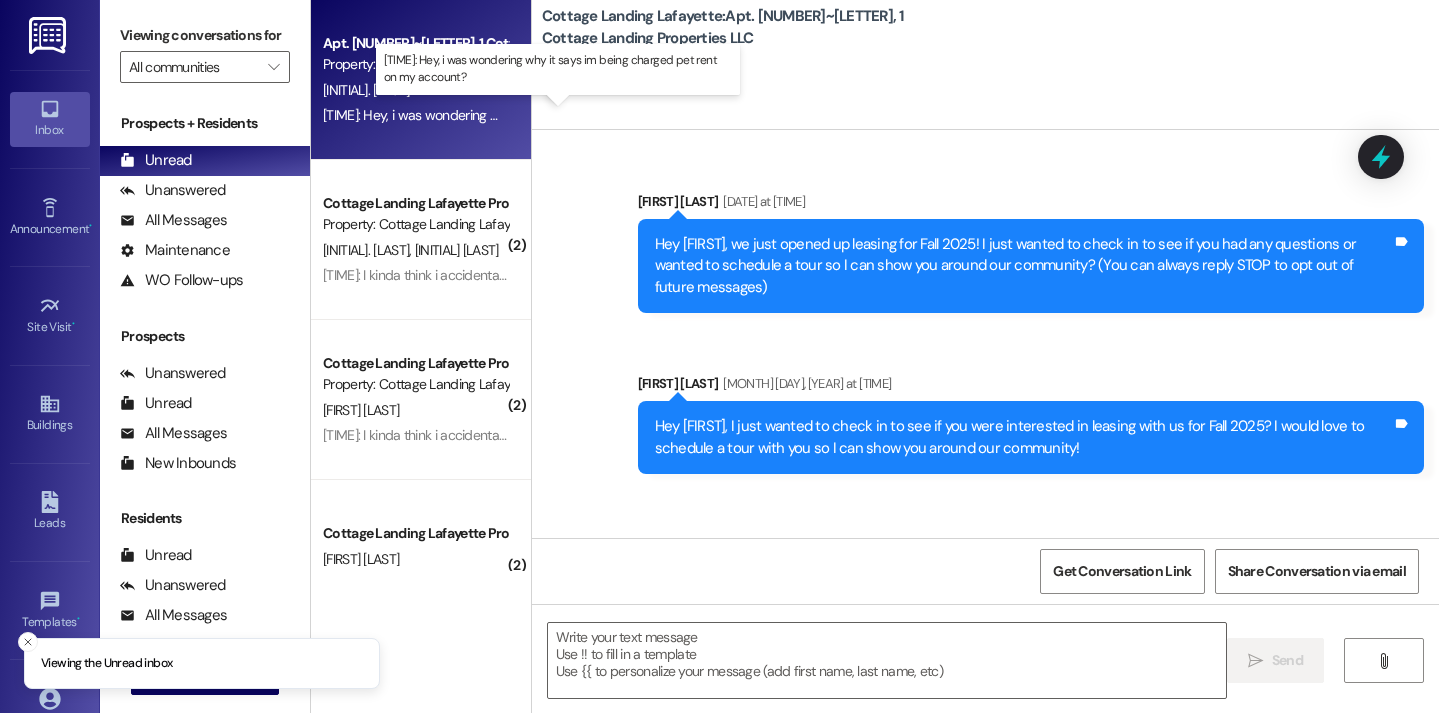 scroll, scrollTop: 27438, scrollLeft: 0, axis: vertical 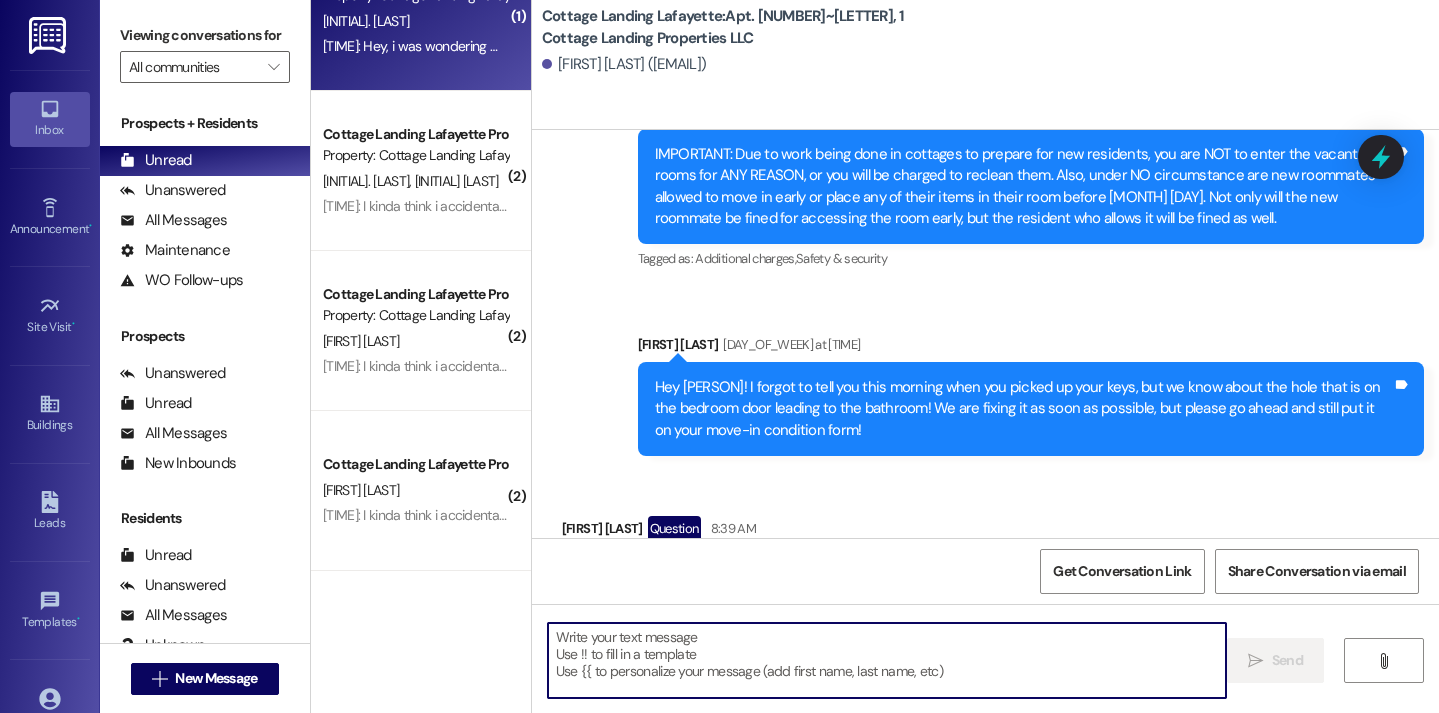 click at bounding box center (887, 660) 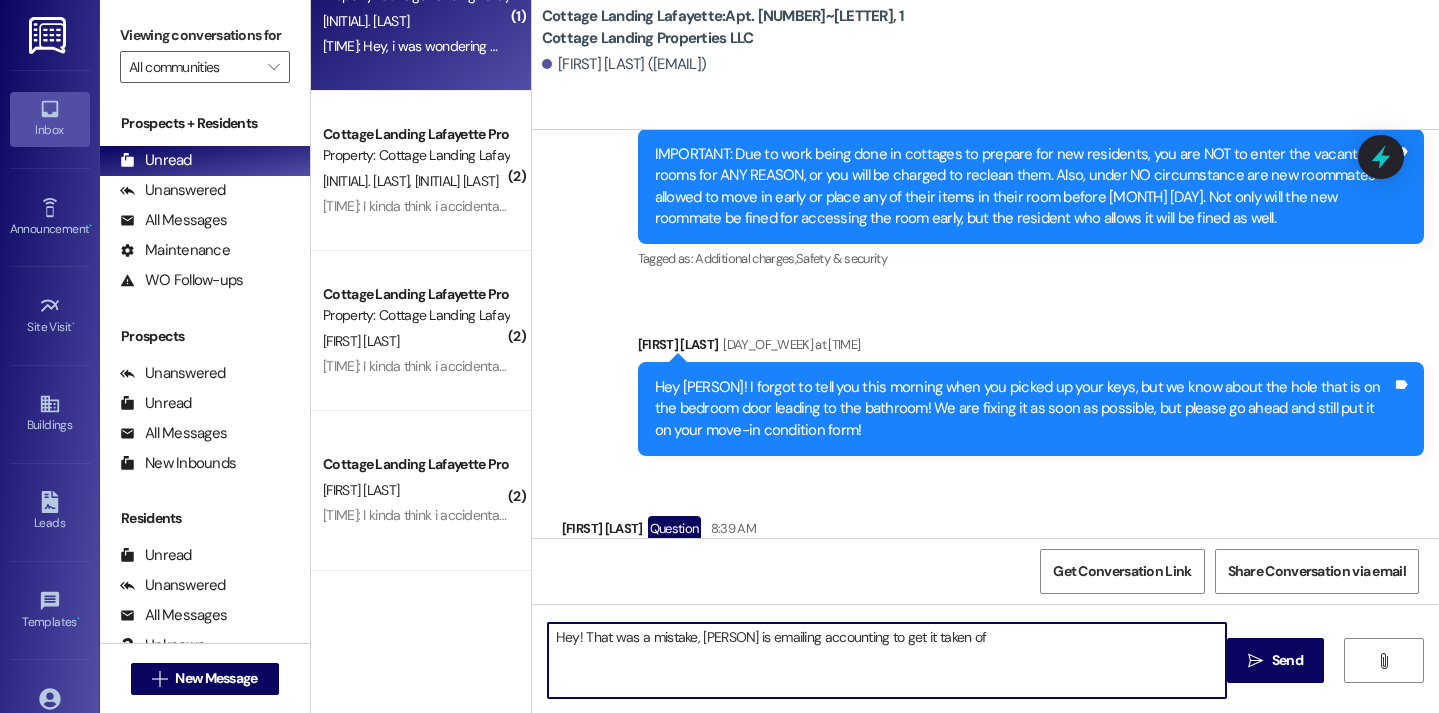 type on "Hey! That was a mistake, Lily is emailing accounting to get it taken off" 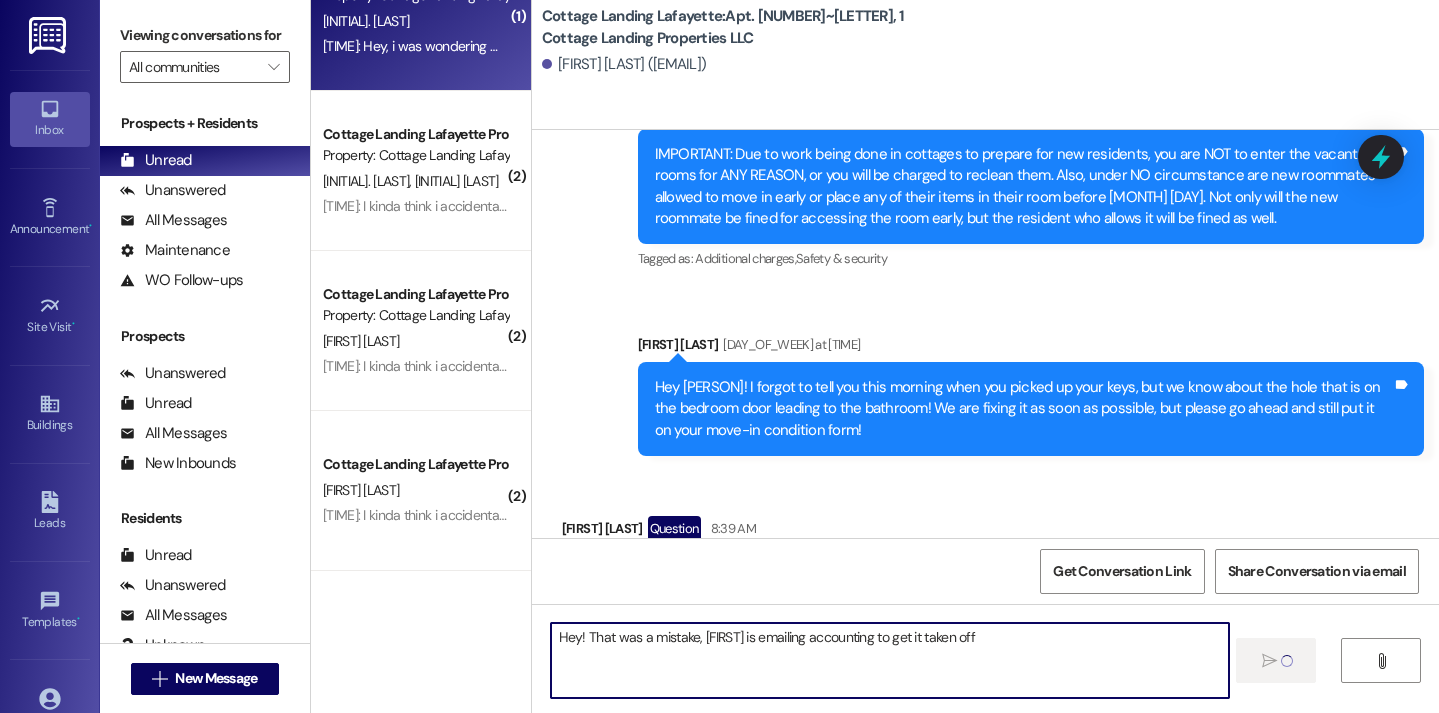 type 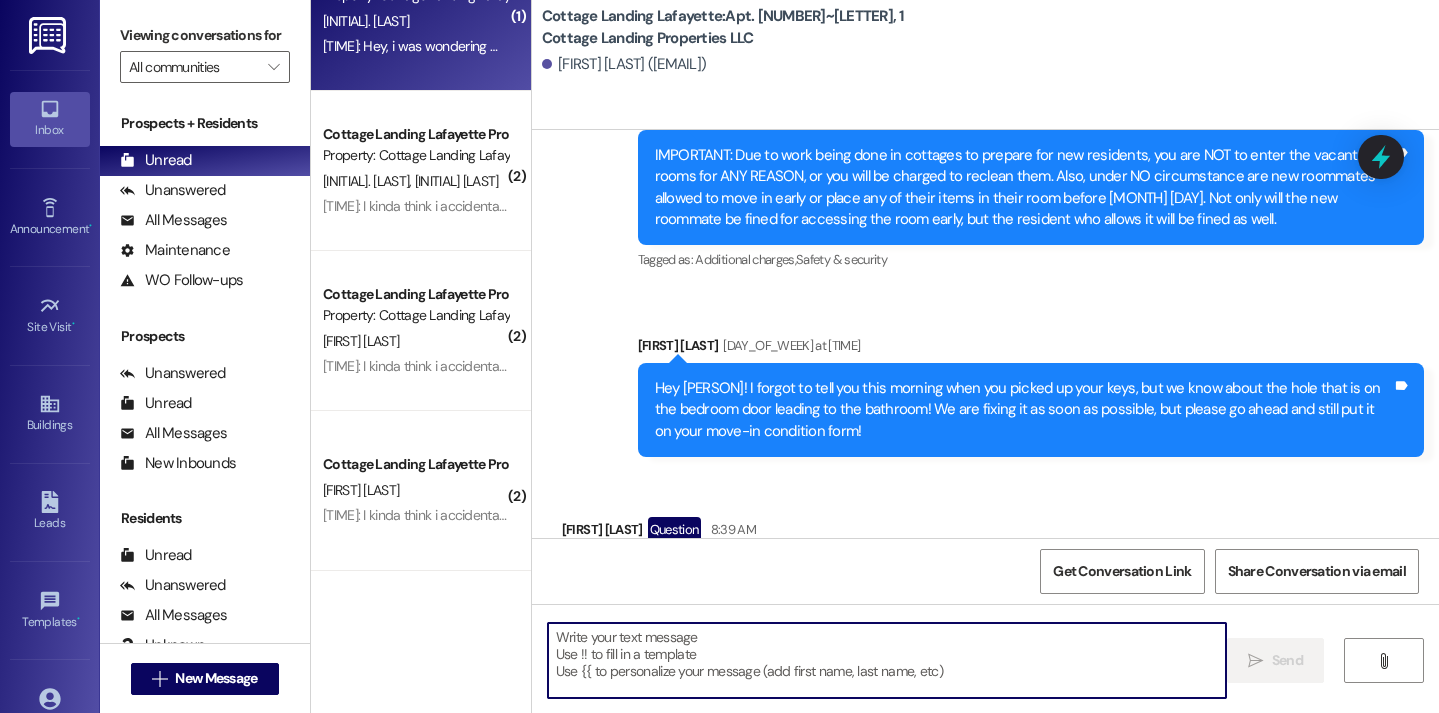 scroll, scrollTop: 27577, scrollLeft: 0, axis: vertical 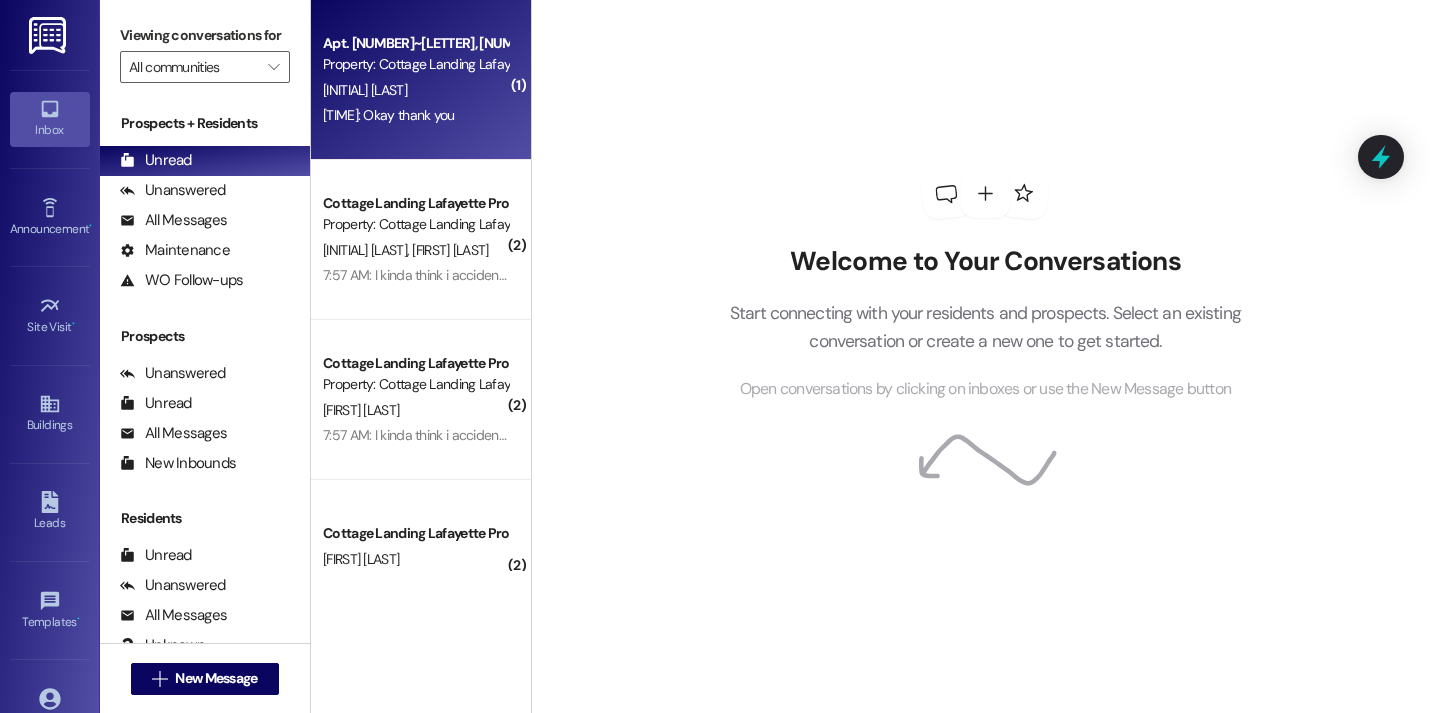 click on "[TIME]: Okay thank you  [TIME]: Okay thank you" at bounding box center [389, 115] 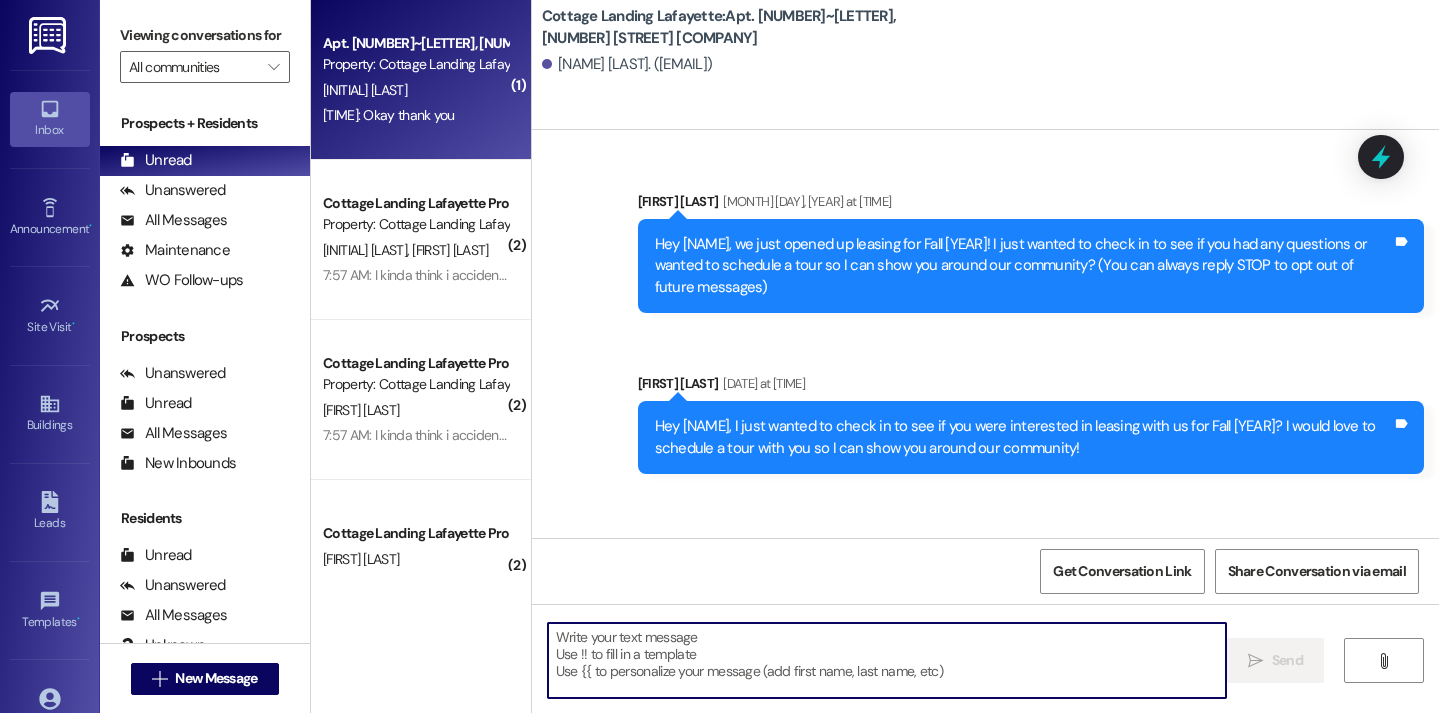 scroll, scrollTop: 27746, scrollLeft: 0, axis: vertical 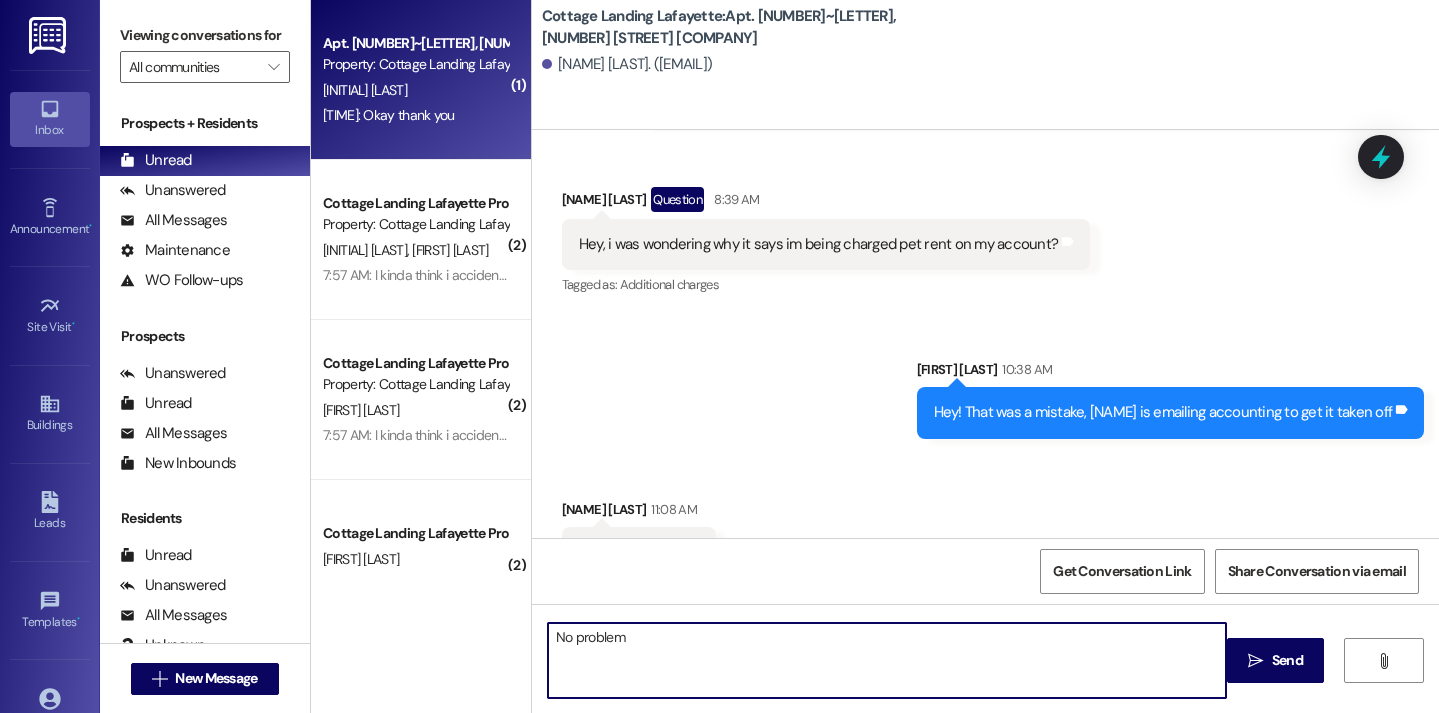 type on "No problem!" 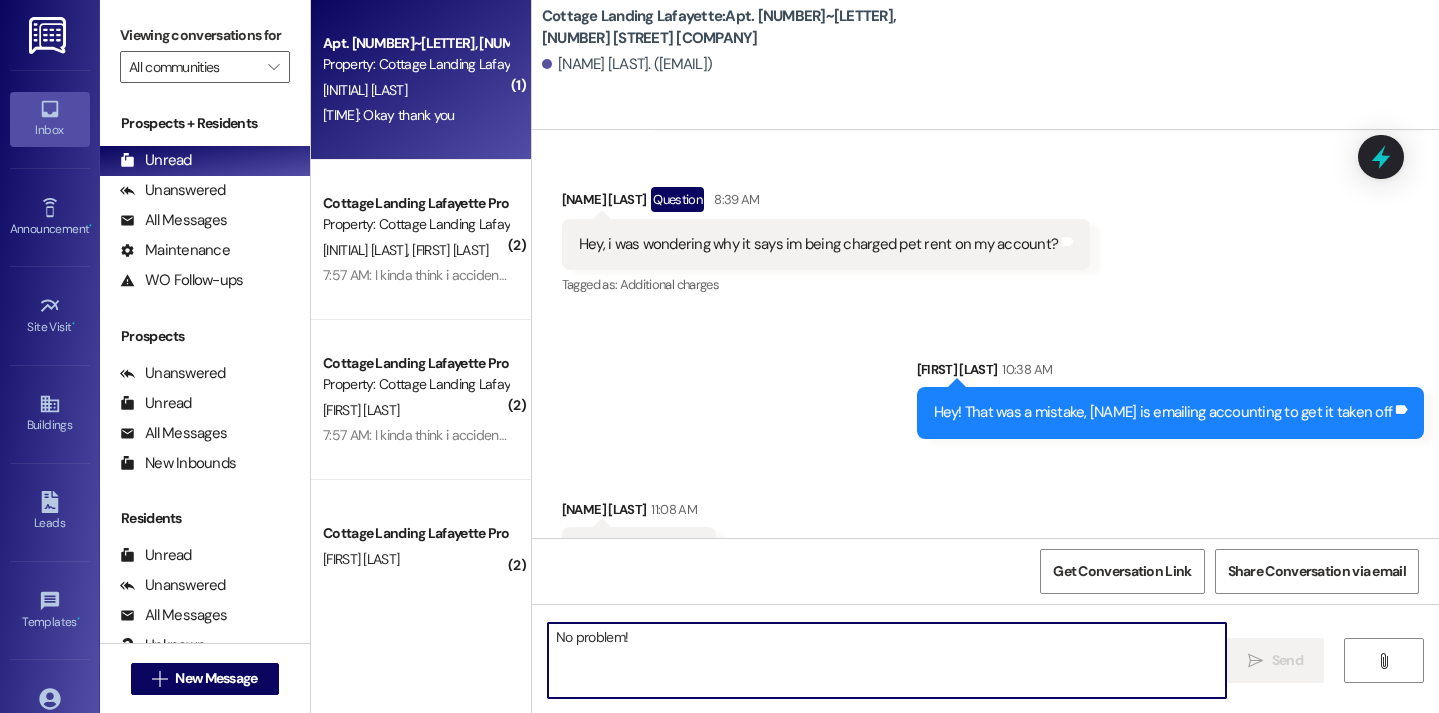 type 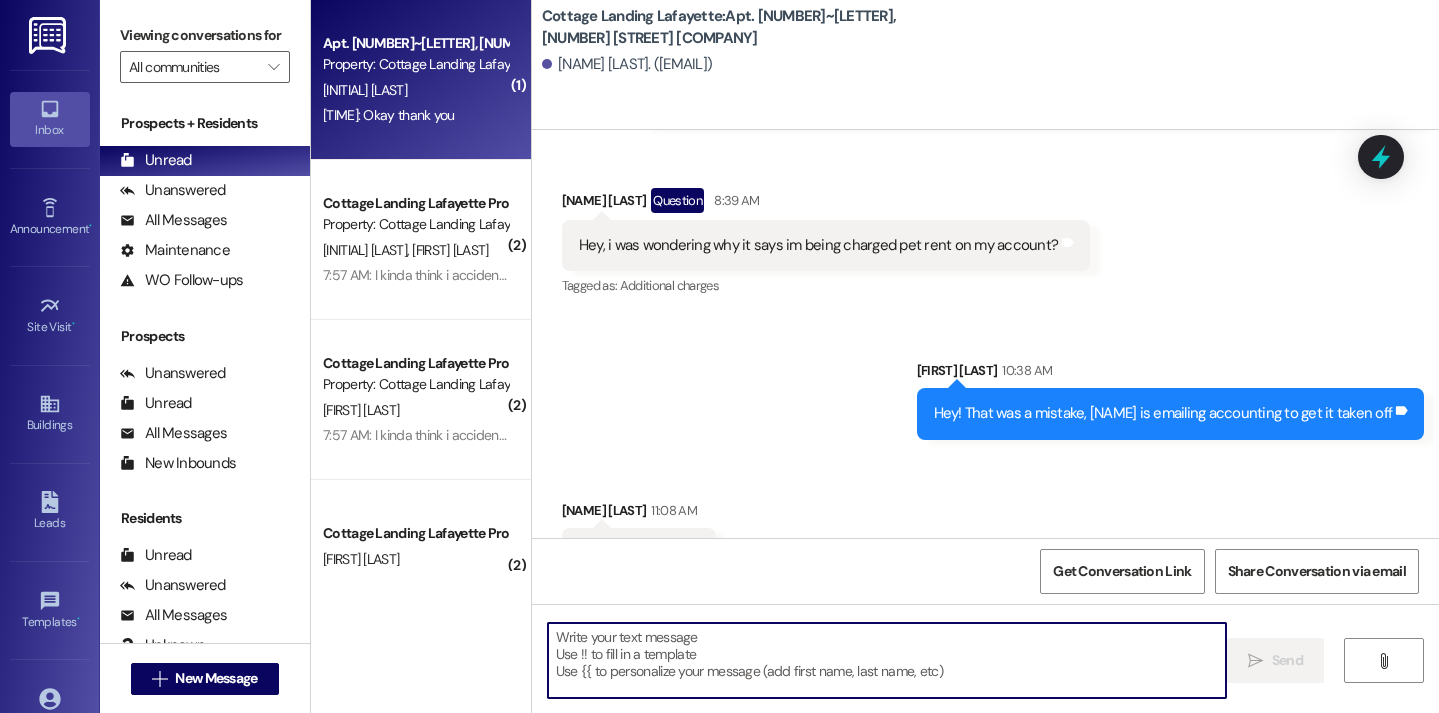 scroll, scrollTop: 27885, scrollLeft: 0, axis: vertical 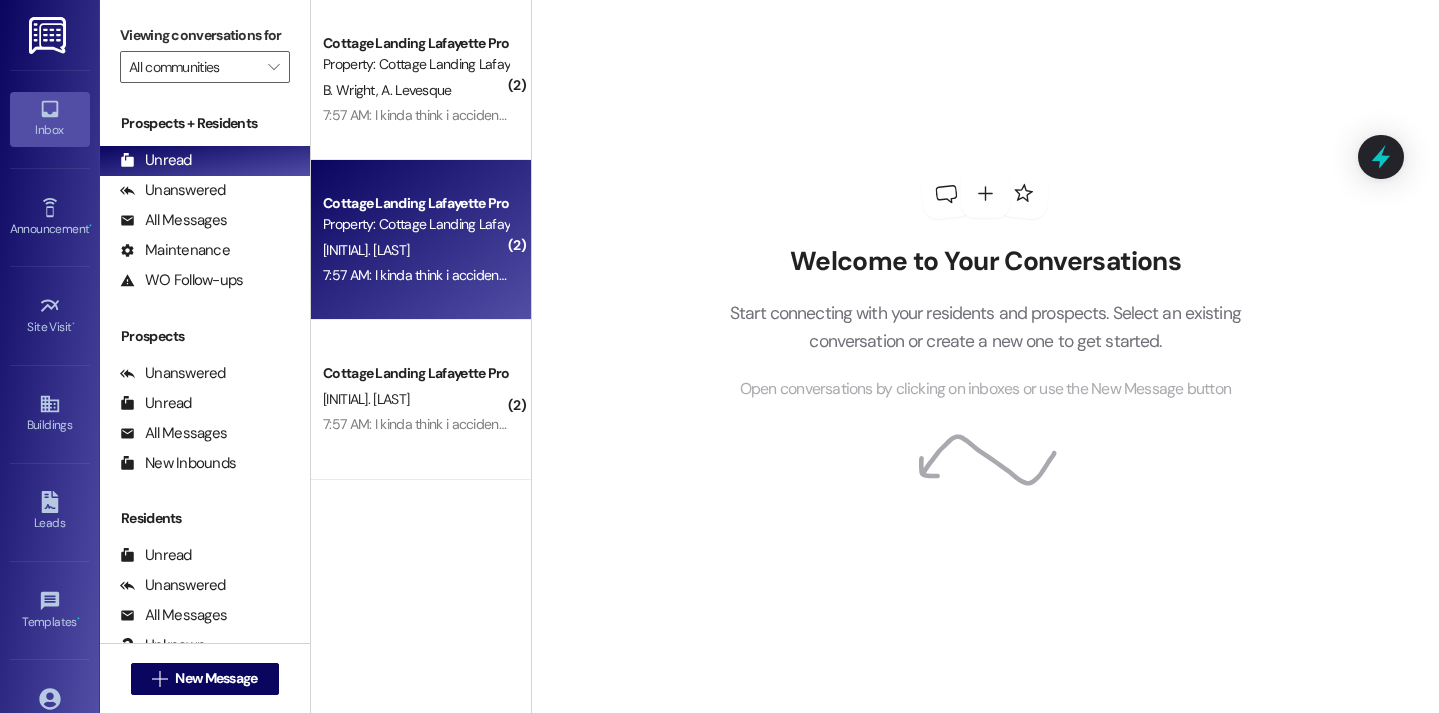click on "[COMPANY] [COMPANY] [COMPANY]: [FIRST] [LAST] [TIME]: I kinda think i accidentally left my nice jeans there when i changed last minute on Sunday 🫣 [TIME]: I kinda think i accidentally left my nice jeans there when i changed last minute on Sunday 🫣" at bounding box center (421, 240) 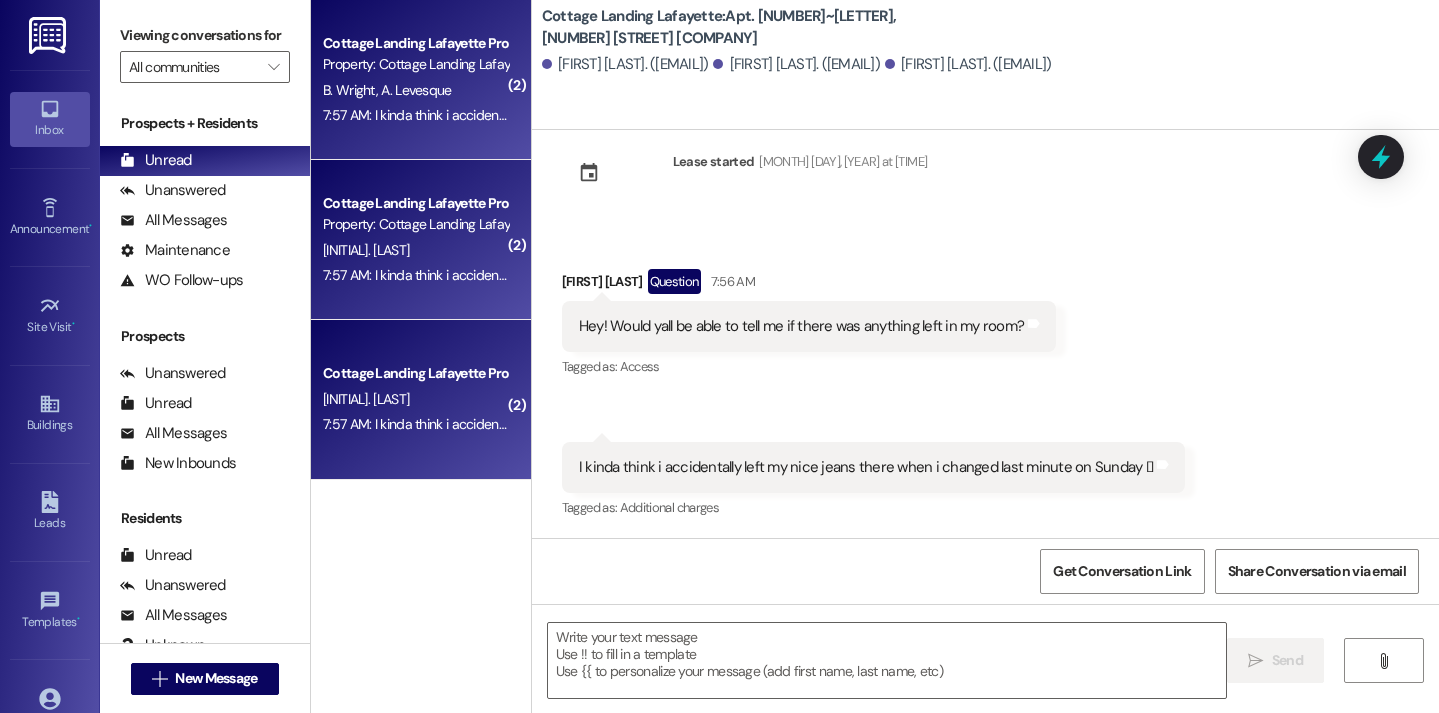 scroll, scrollTop: 8040, scrollLeft: 0, axis: vertical 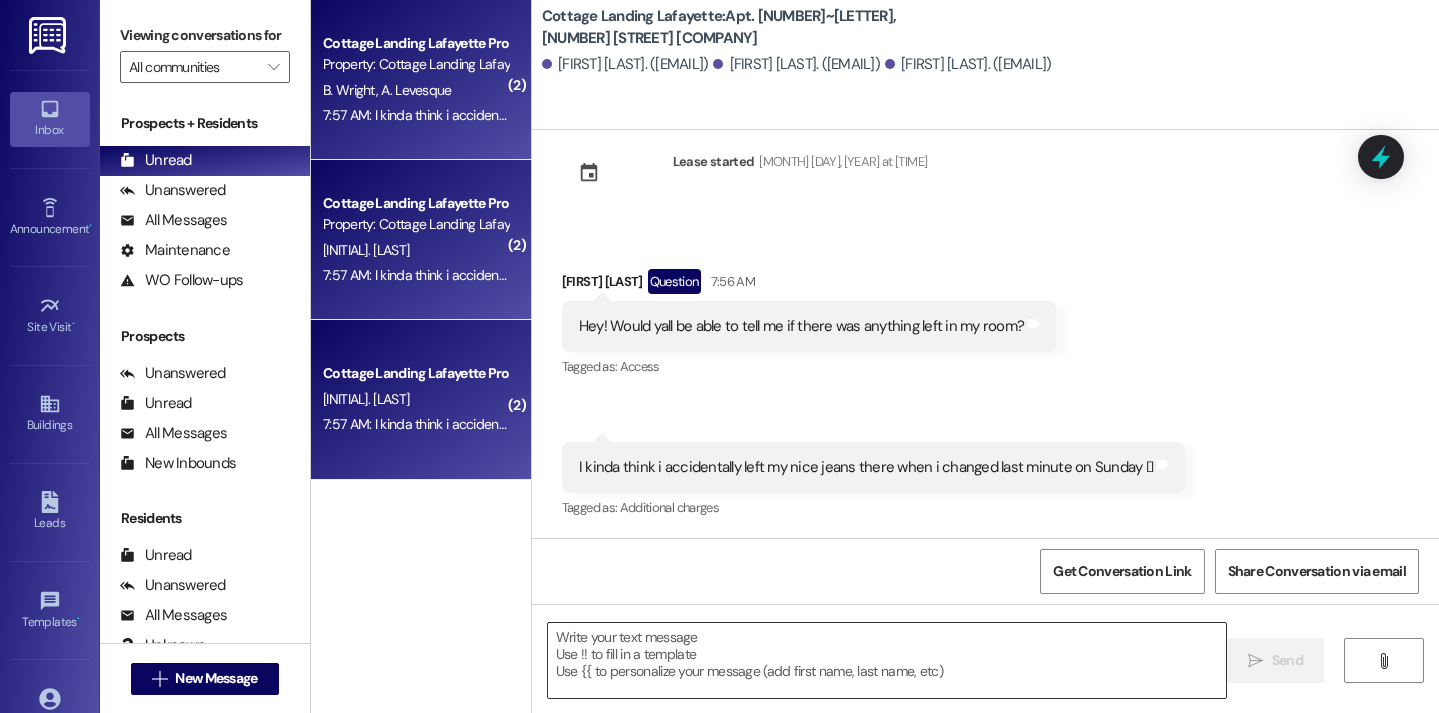 click at bounding box center (887, 660) 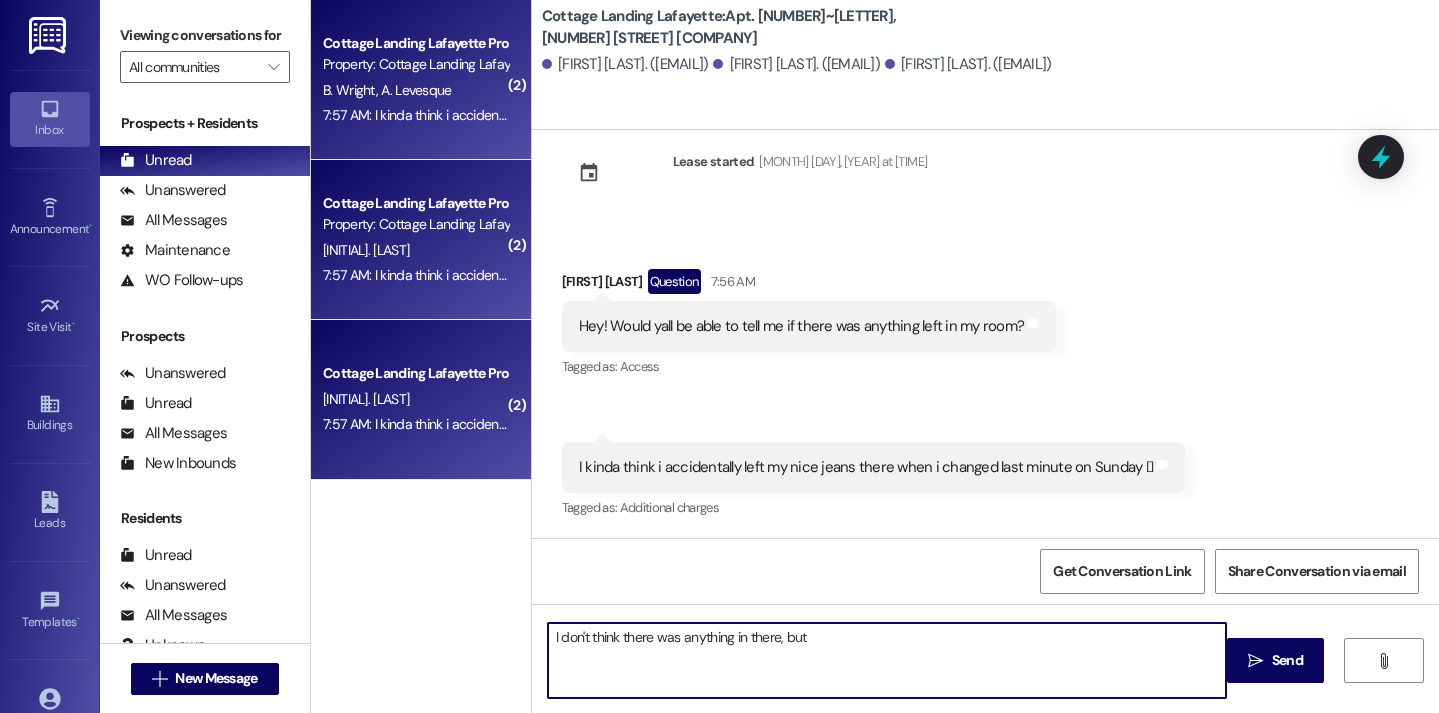 click on "I don't think there was anything in there, but" at bounding box center (887, 660) 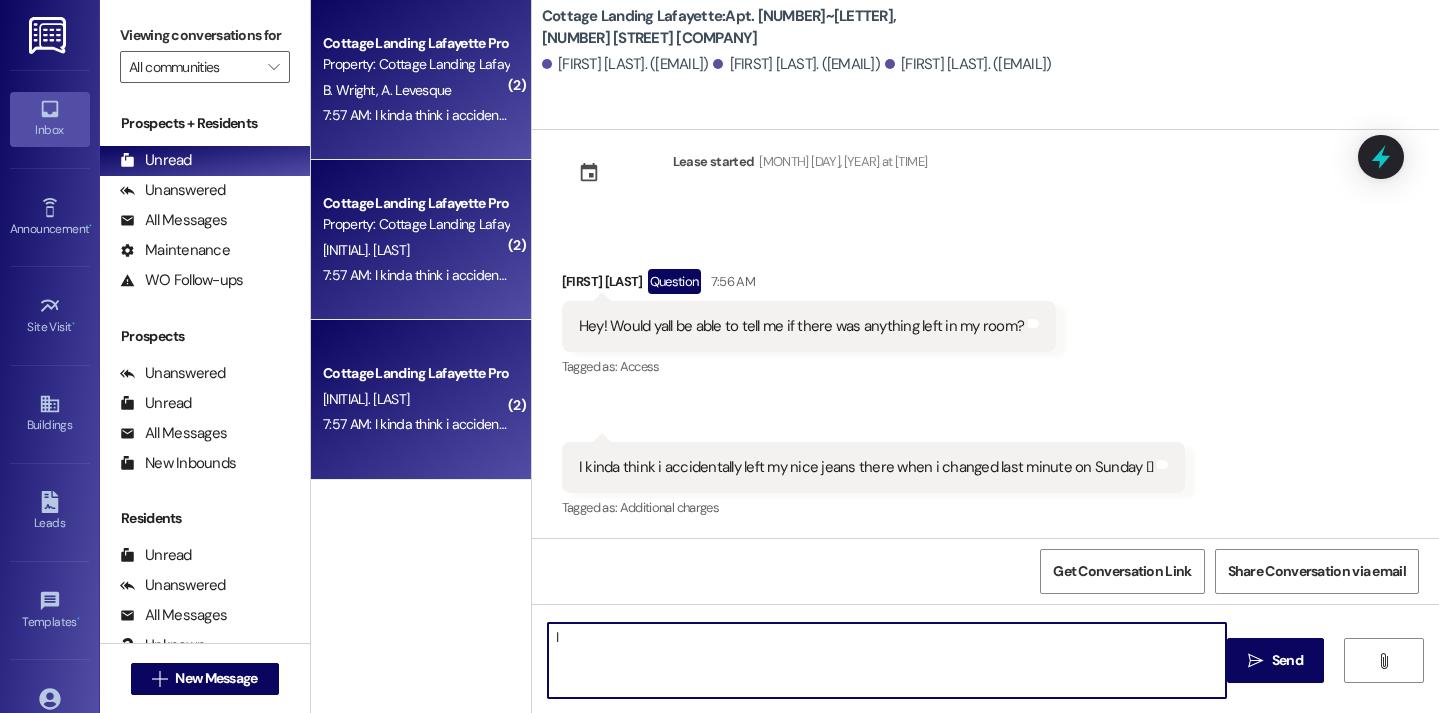 type on "I" 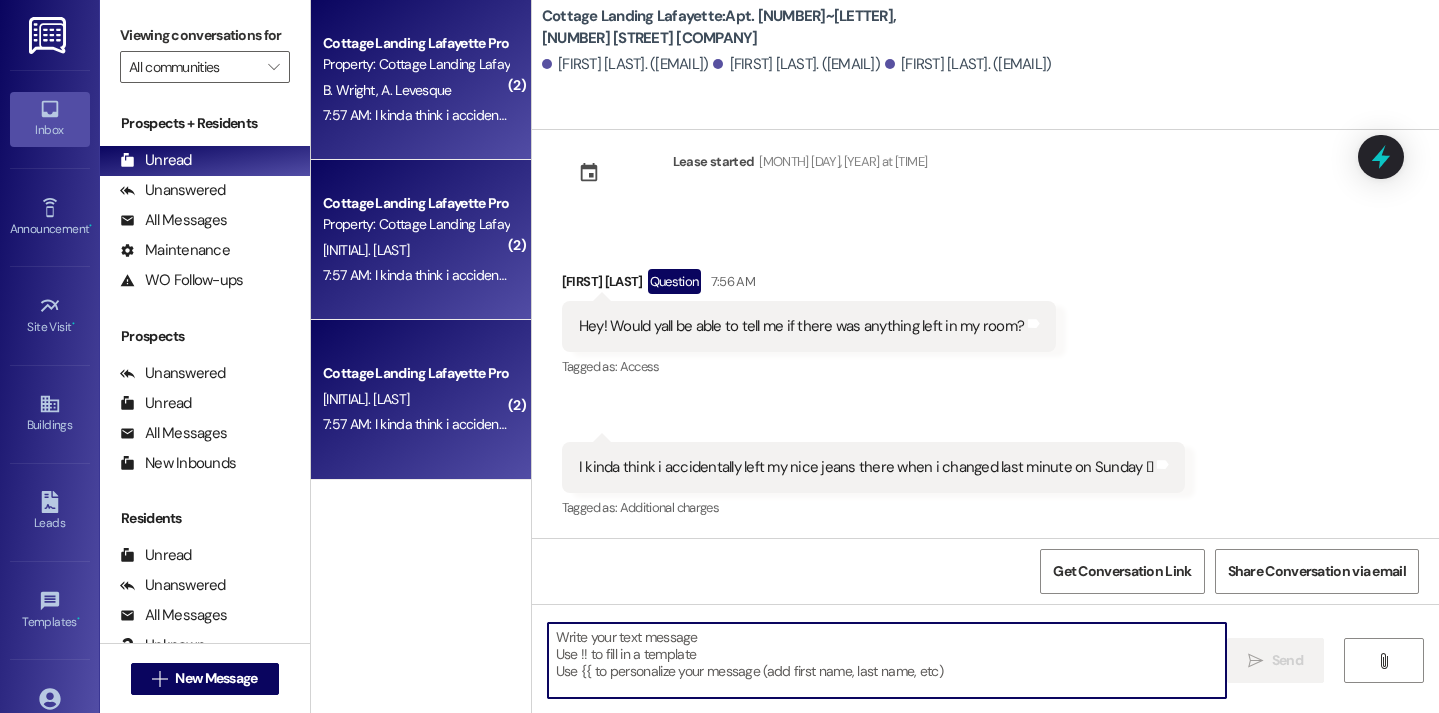 type on "W" 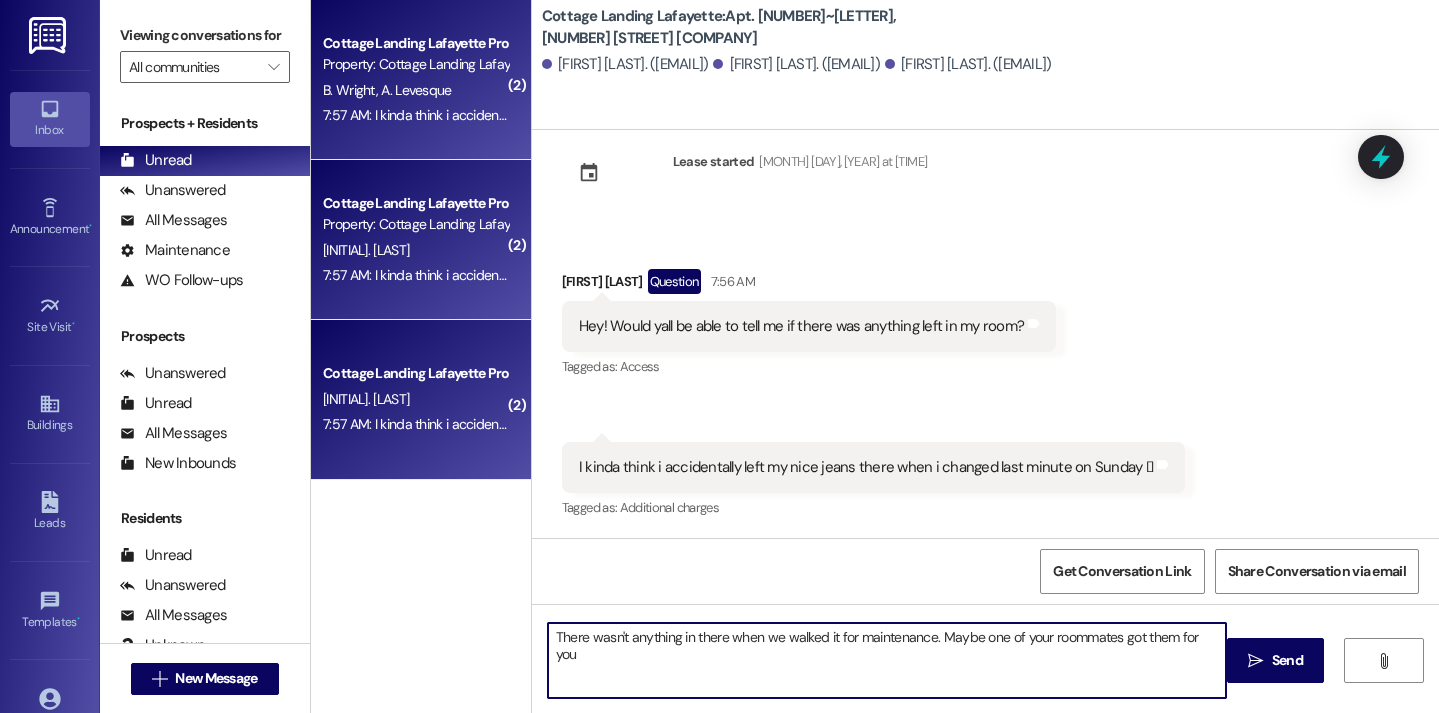 type on "There wasn't anything in there when we walked it for maintenance. Maybe one of your roommates got them for you?" 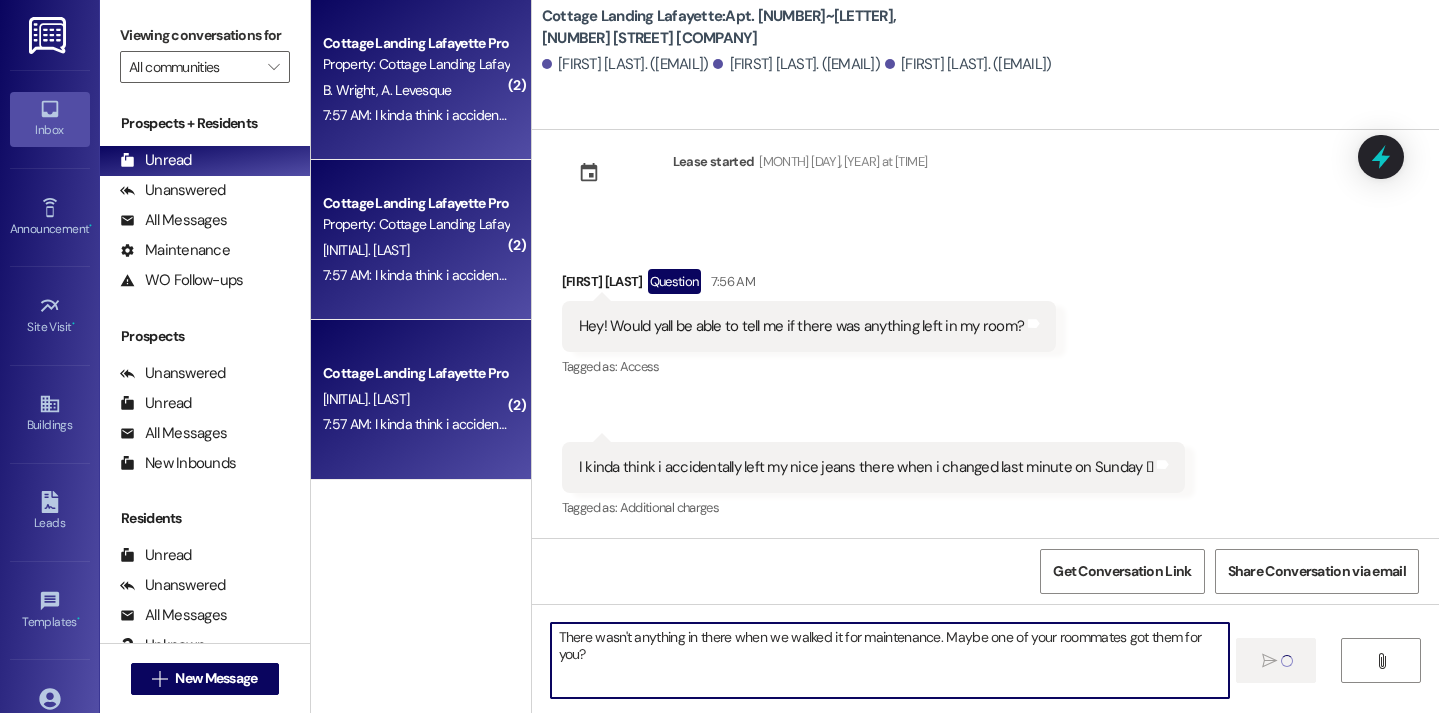 type 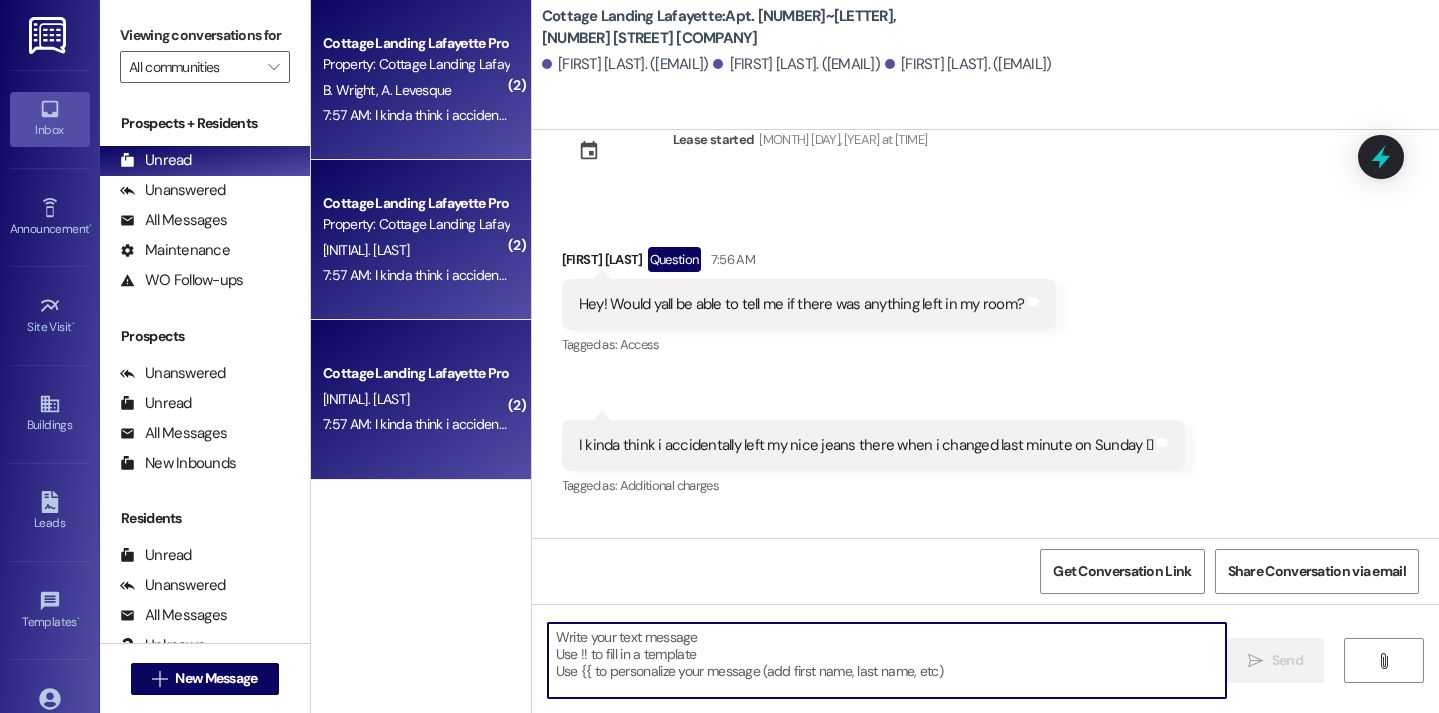 scroll, scrollTop: 8179, scrollLeft: 0, axis: vertical 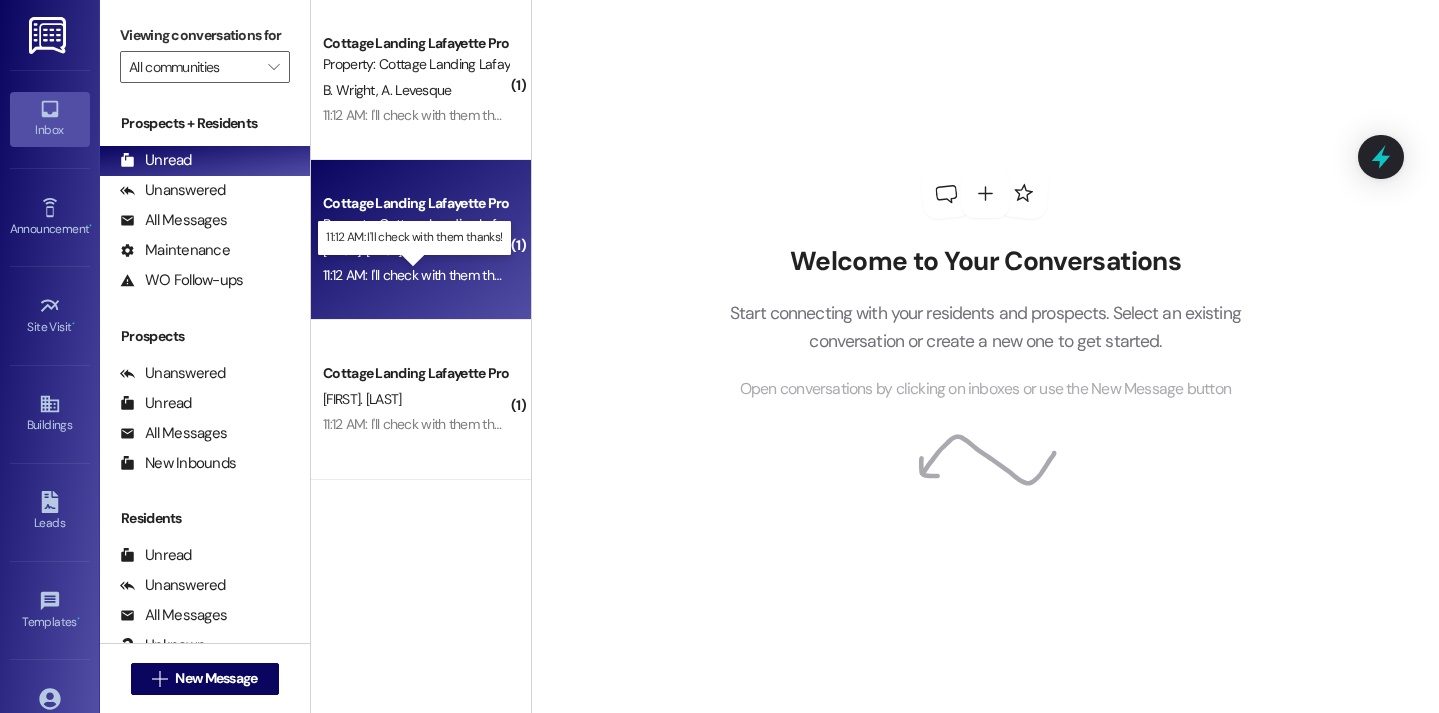 click on "[TIME]: I'll check with them thanks! [TIME]: I'll check with them thanks!" at bounding box center (423, 275) 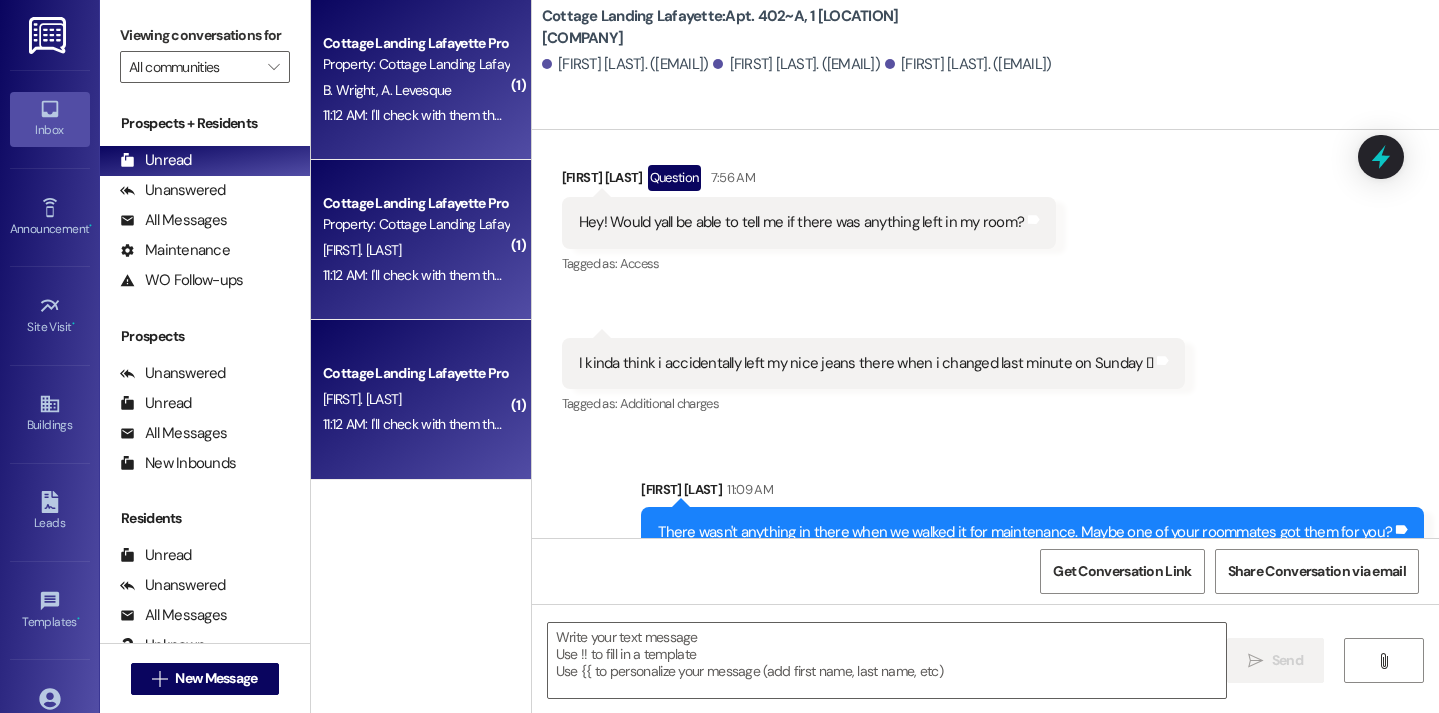 scroll, scrollTop: 8377, scrollLeft: 0, axis: vertical 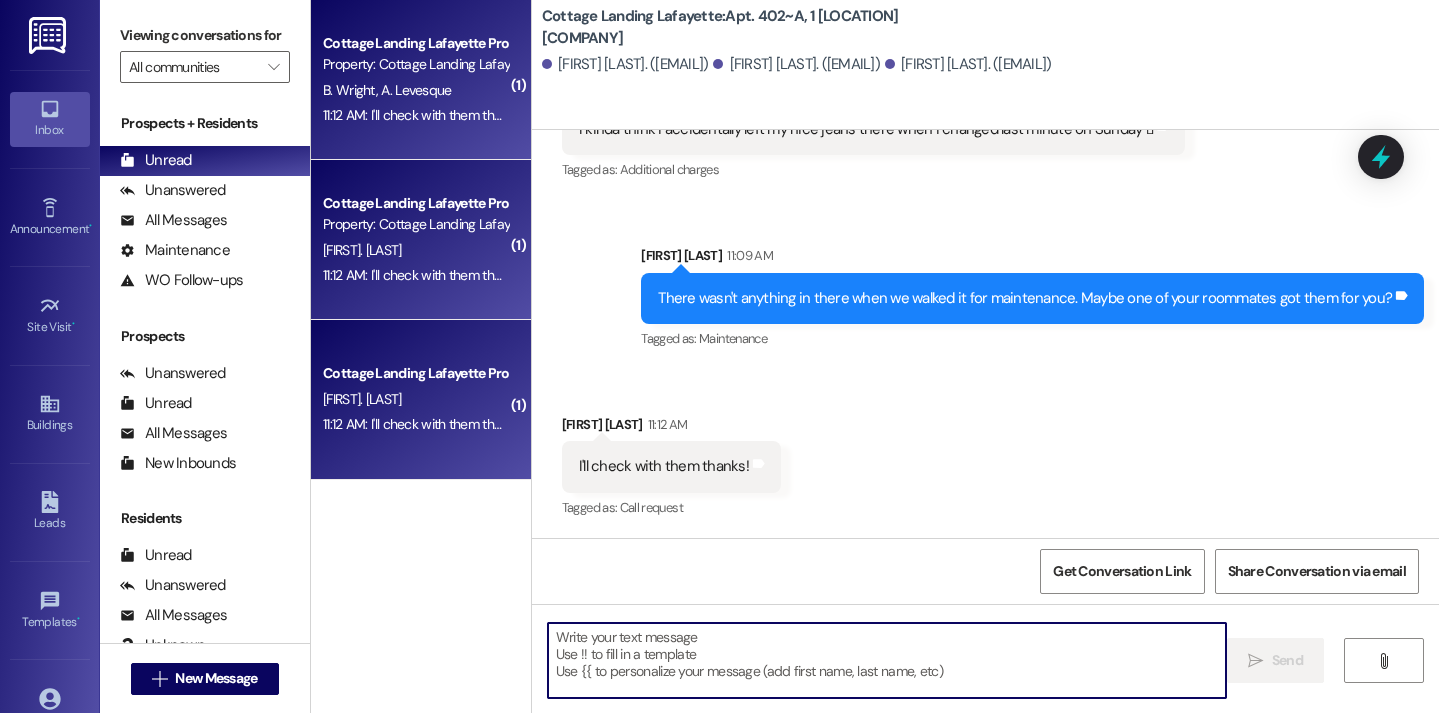 click at bounding box center (887, 660) 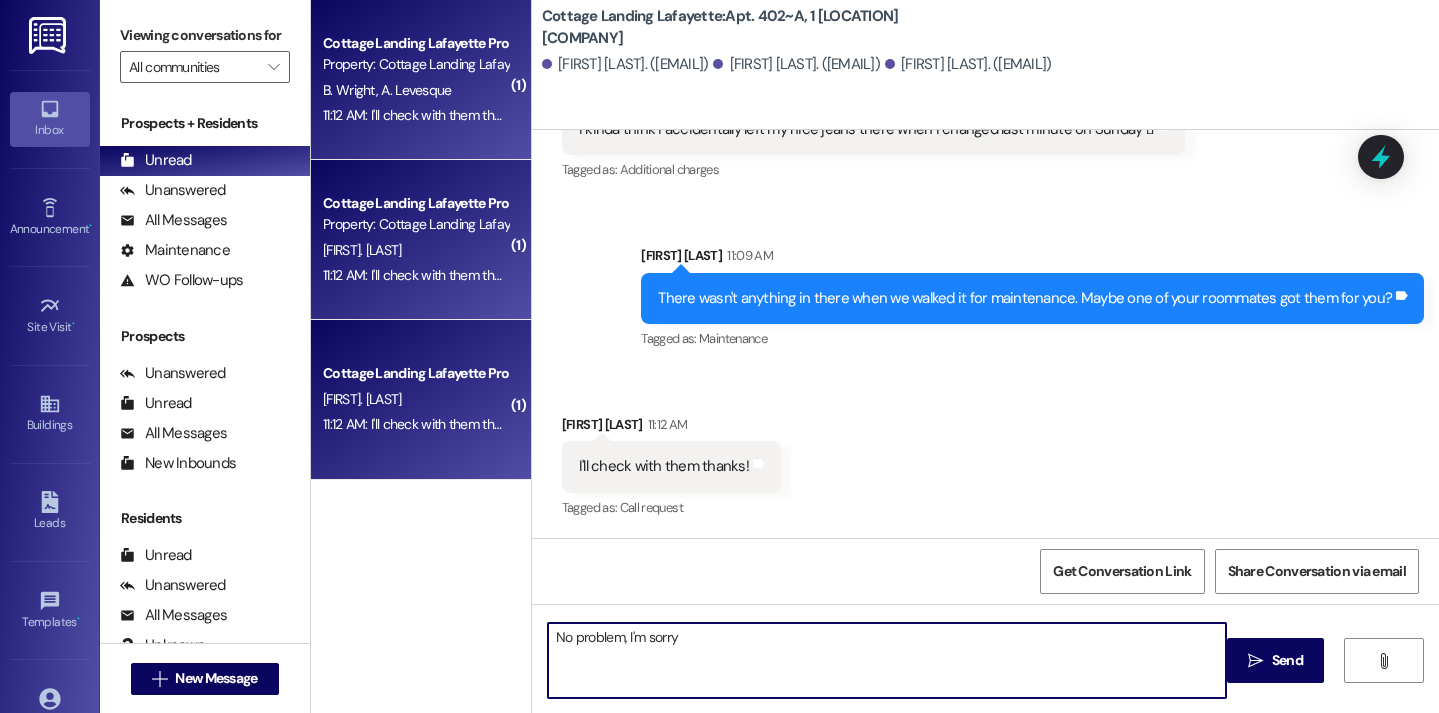 type on "No problem, I'm sorry!" 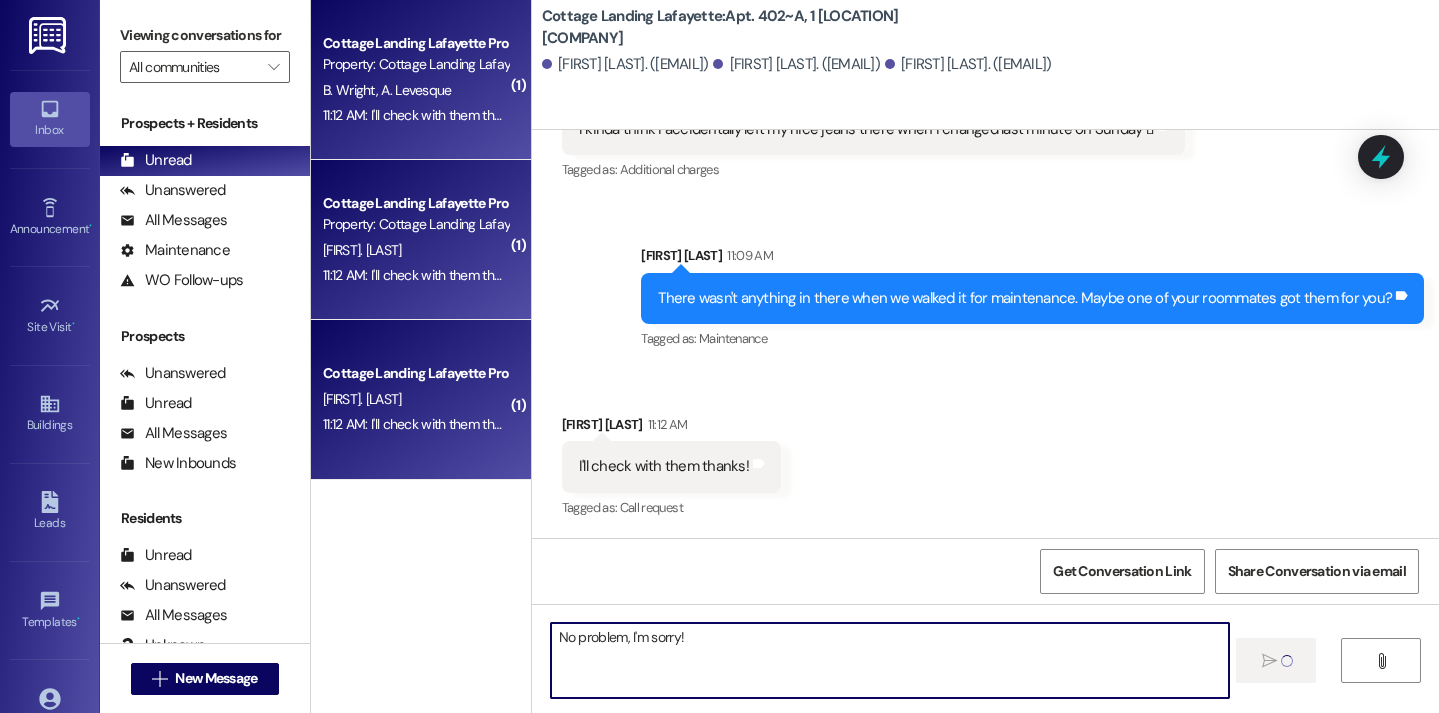 type 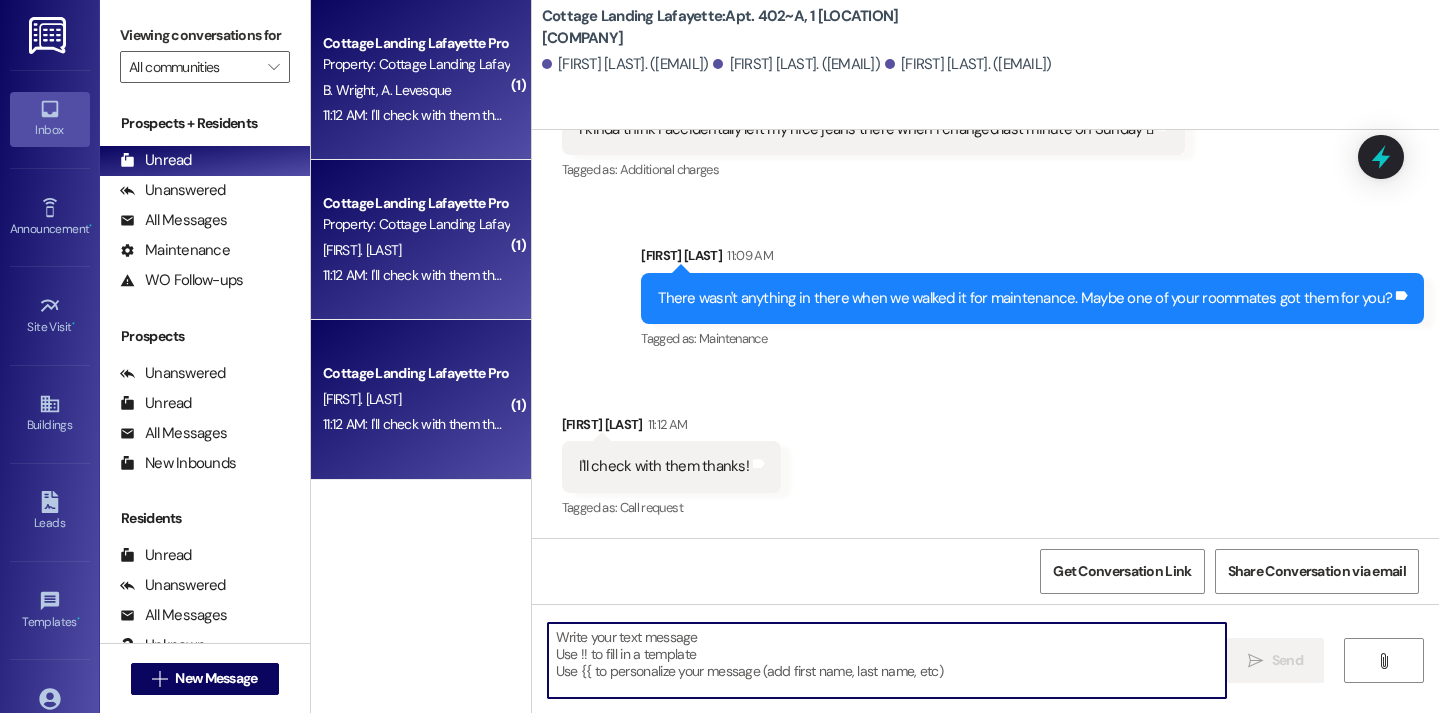 scroll, scrollTop: 8517, scrollLeft: 0, axis: vertical 